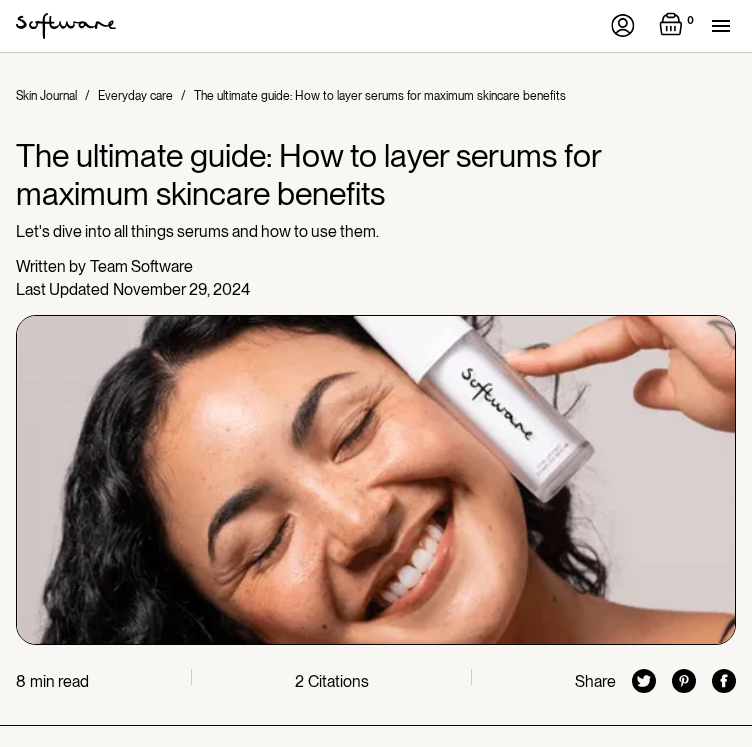 scroll, scrollTop: 1261, scrollLeft: 0, axis: vertical 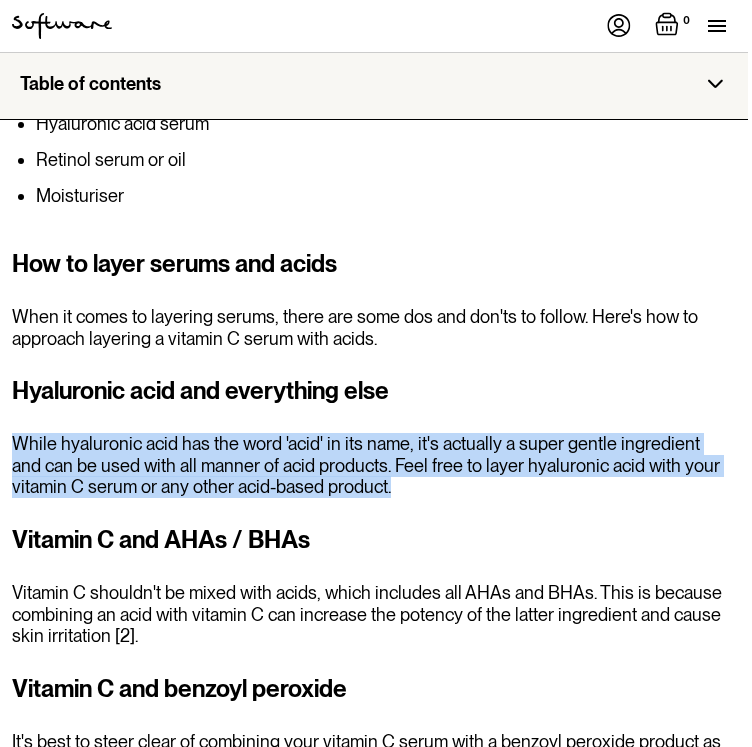 drag, startPoint x: 421, startPoint y: 419, endPoint x: 1, endPoint y: 368, distance: 423.08508 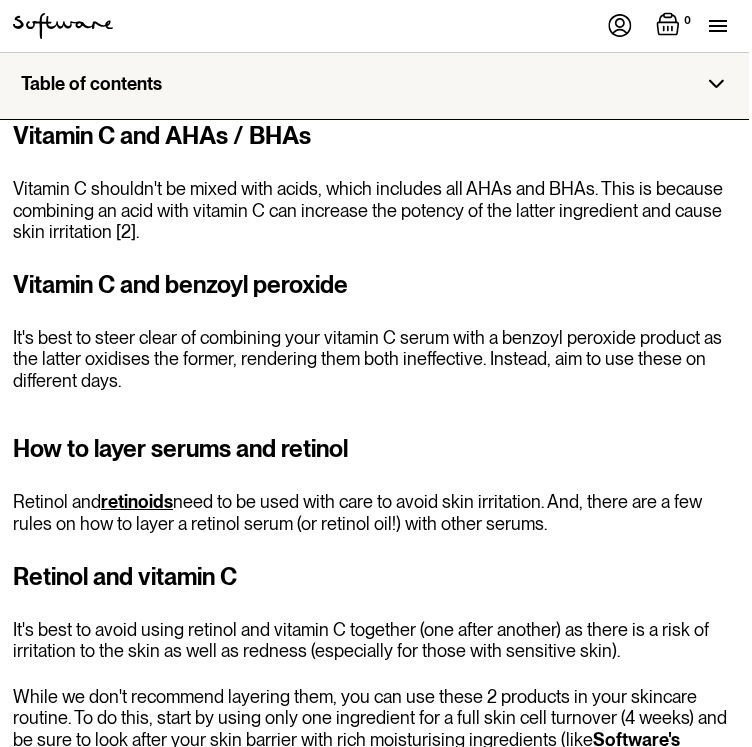 scroll, scrollTop: 5657, scrollLeft: 2, axis: both 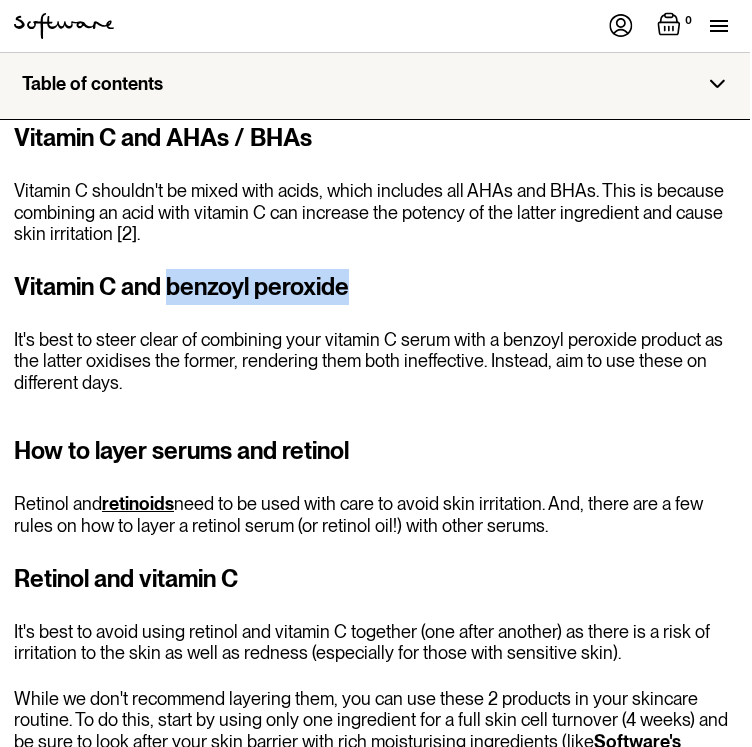 drag, startPoint x: 171, startPoint y: 217, endPoint x: 360, endPoint y: 214, distance: 189.0238 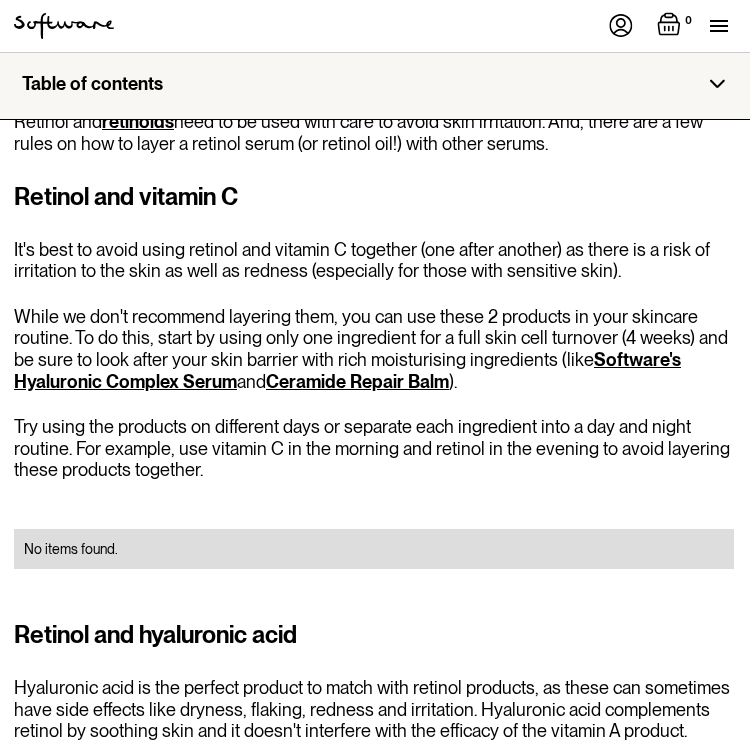 scroll, scrollTop: 6037, scrollLeft: 2, axis: both 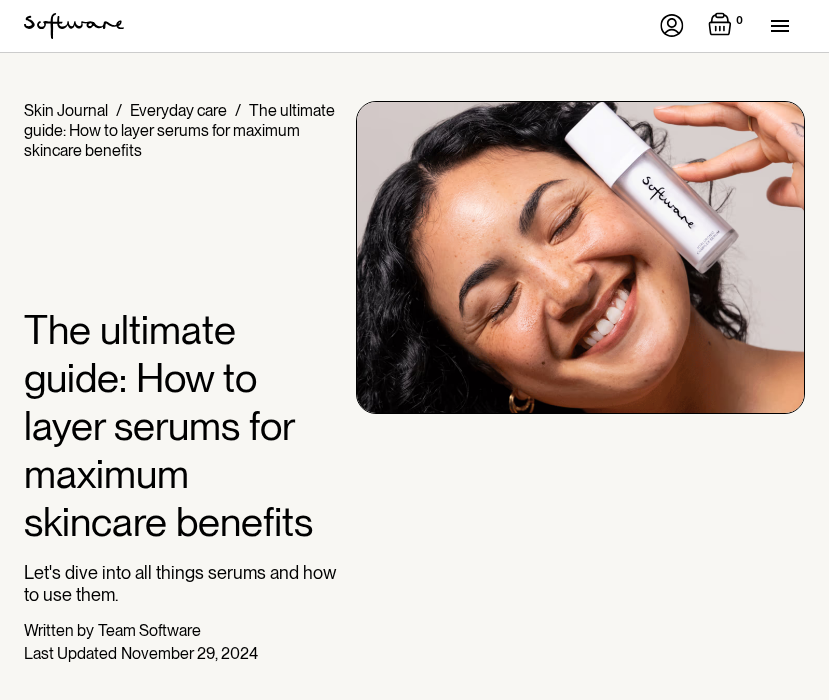 click at bounding box center (780, 26) 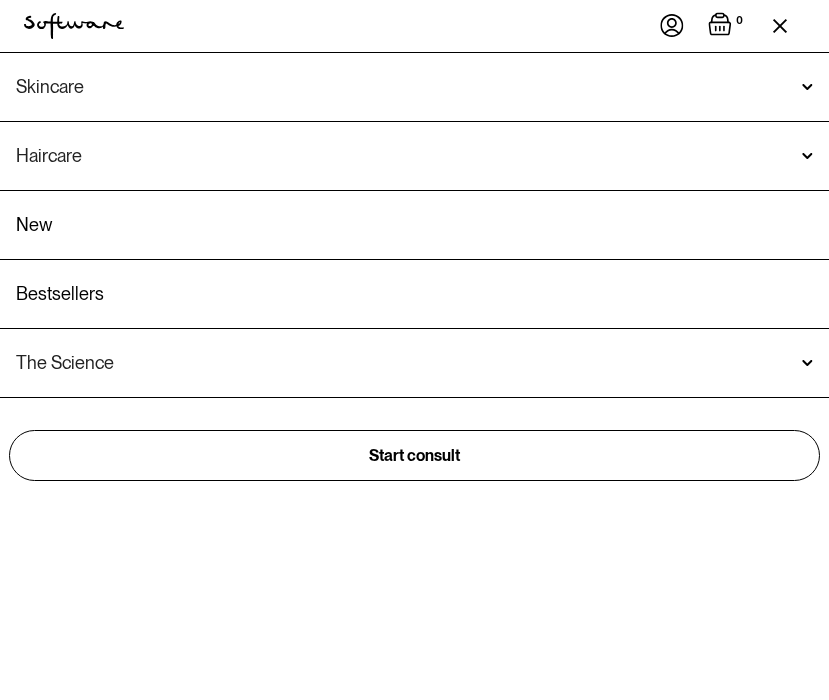 click on "Skincare" at bounding box center (50, 87) 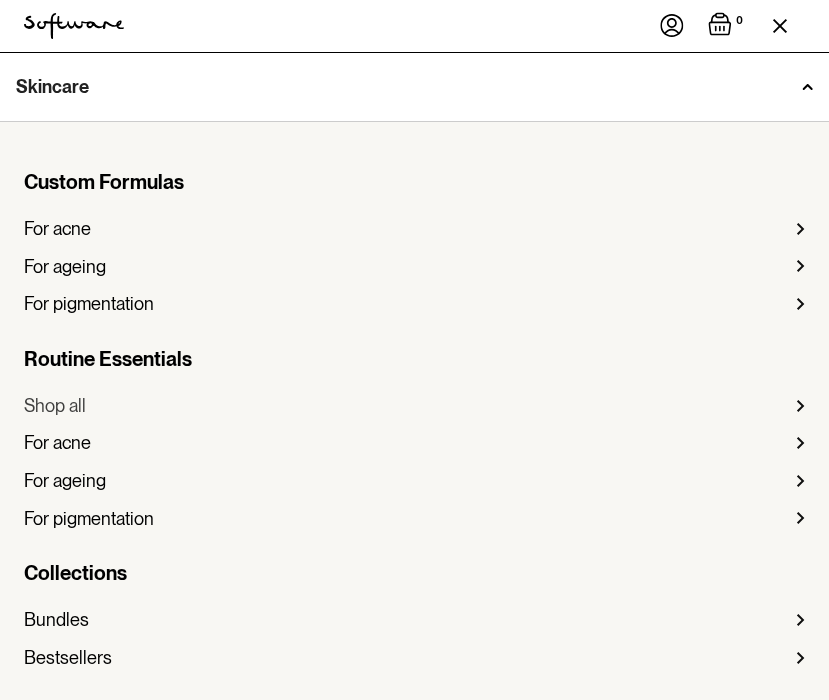 scroll, scrollTop: 0, scrollLeft: 0, axis: both 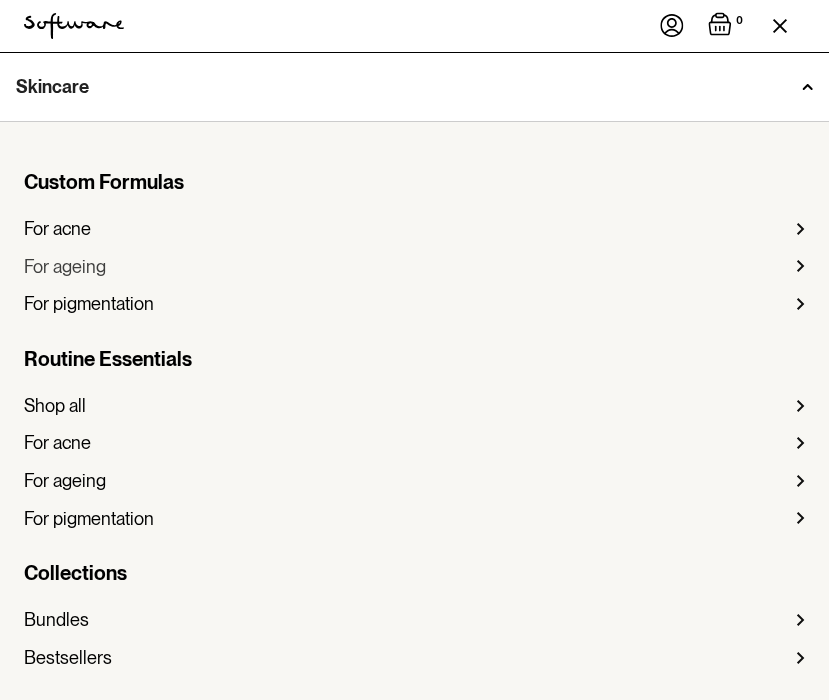 click on "For ageing" at bounding box center (65, 267) 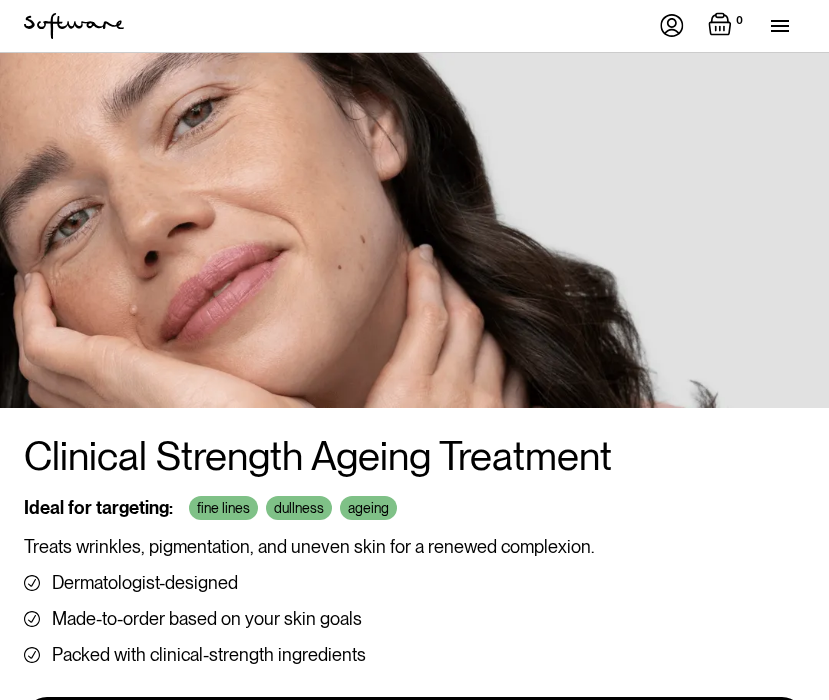 scroll, scrollTop: 0, scrollLeft: 0, axis: both 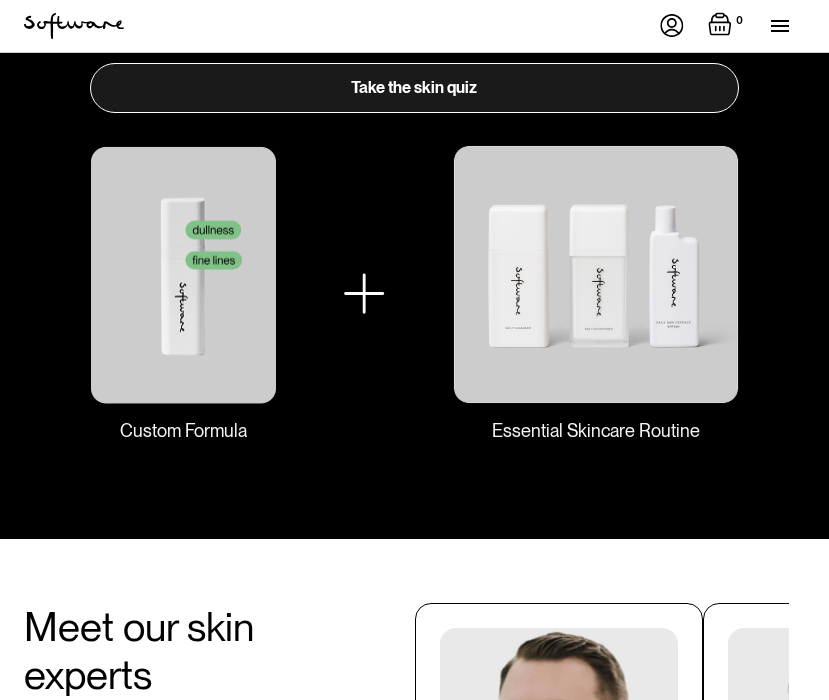 click at bounding box center (596, 274) 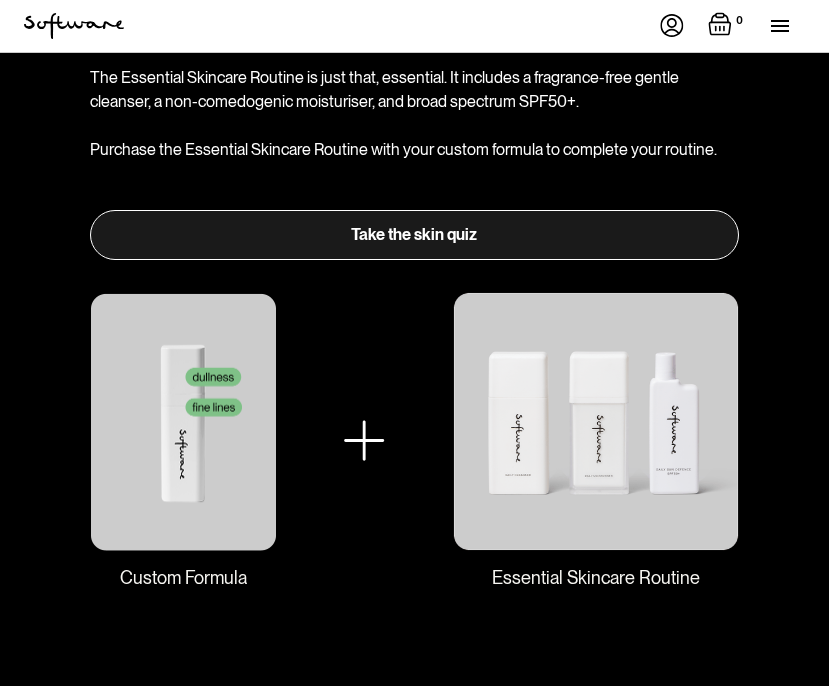 scroll, scrollTop: 2850, scrollLeft: 0, axis: vertical 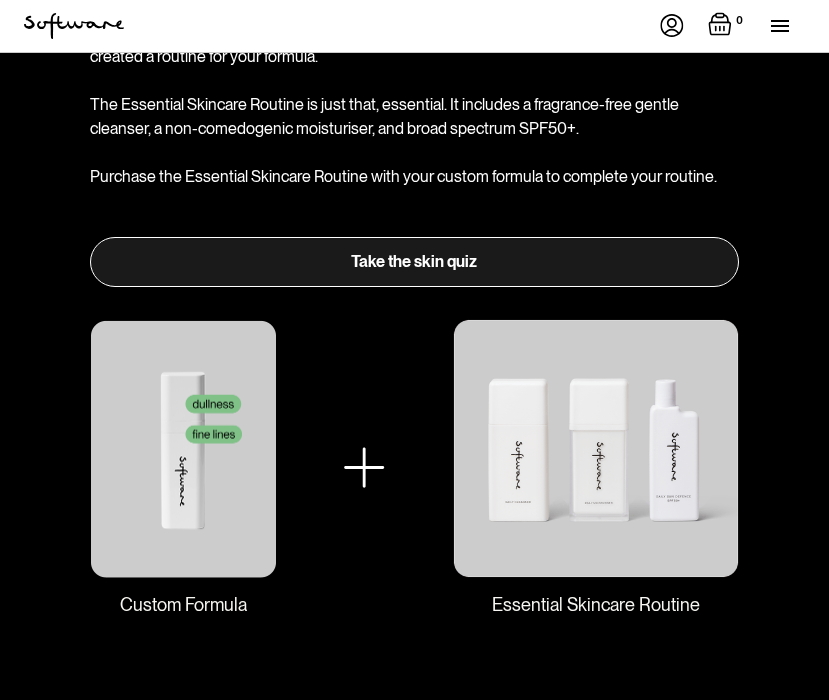 click on "Take the skin quiz" at bounding box center [414, 262] 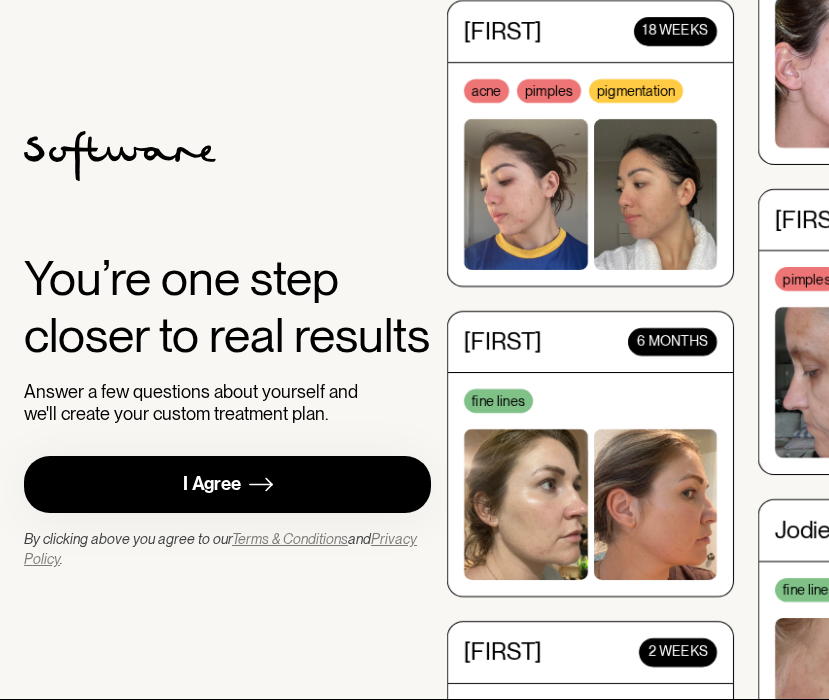 scroll, scrollTop: 0, scrollLeft: 0, axis: both 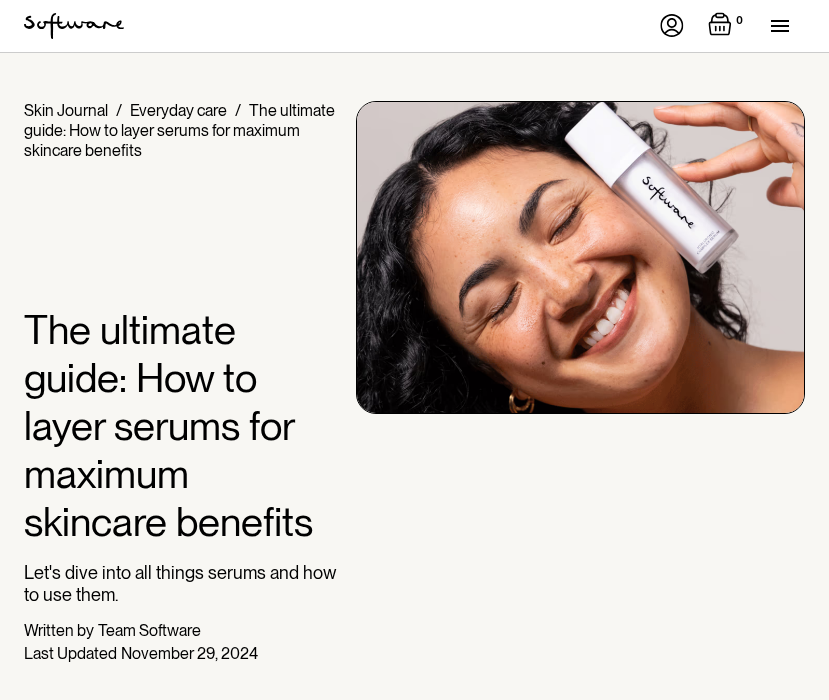click at bounding box center [780, 26] 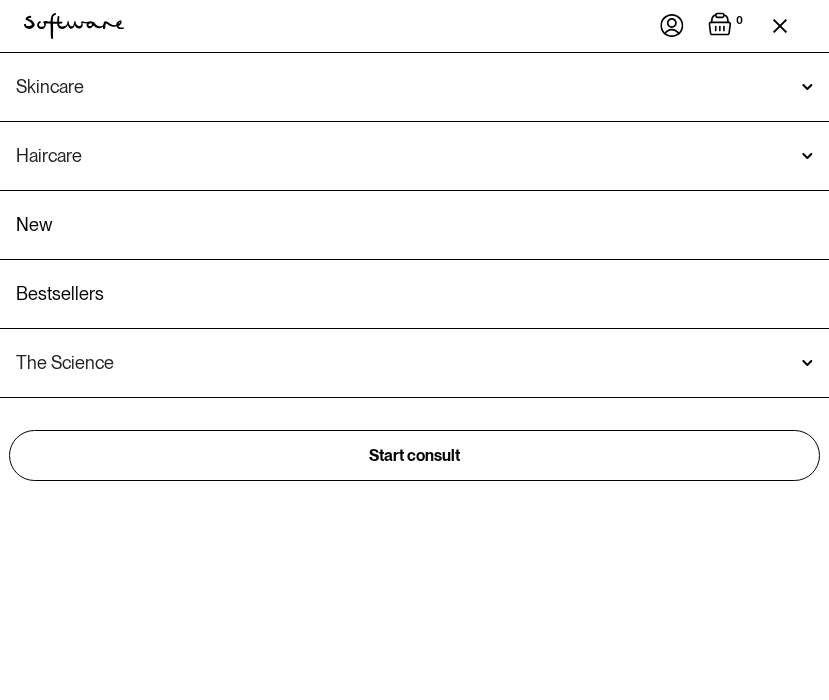 click on "Skincare" at bounding box center (50, 87) 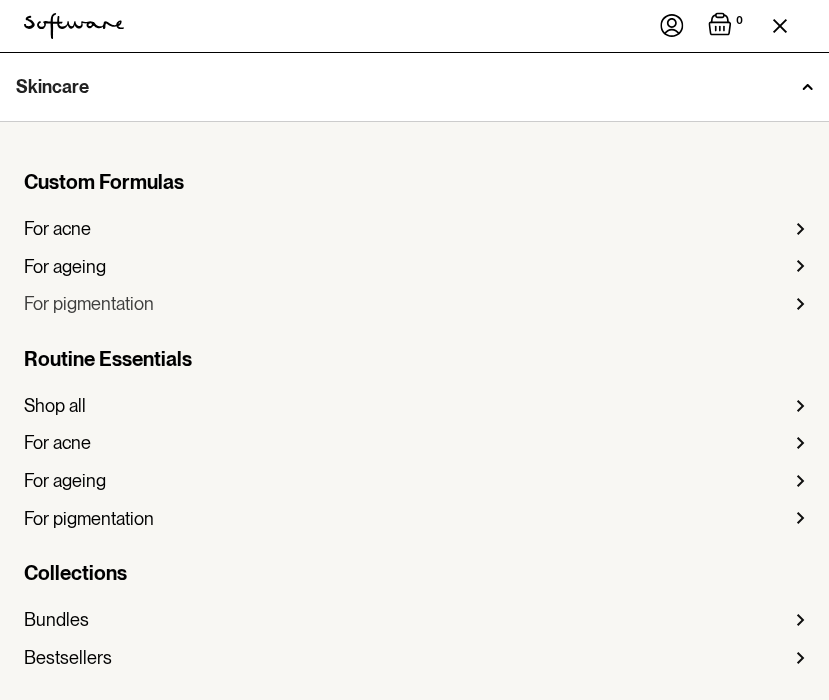 click on "For pigmentation" at bounding box center (89, 304) 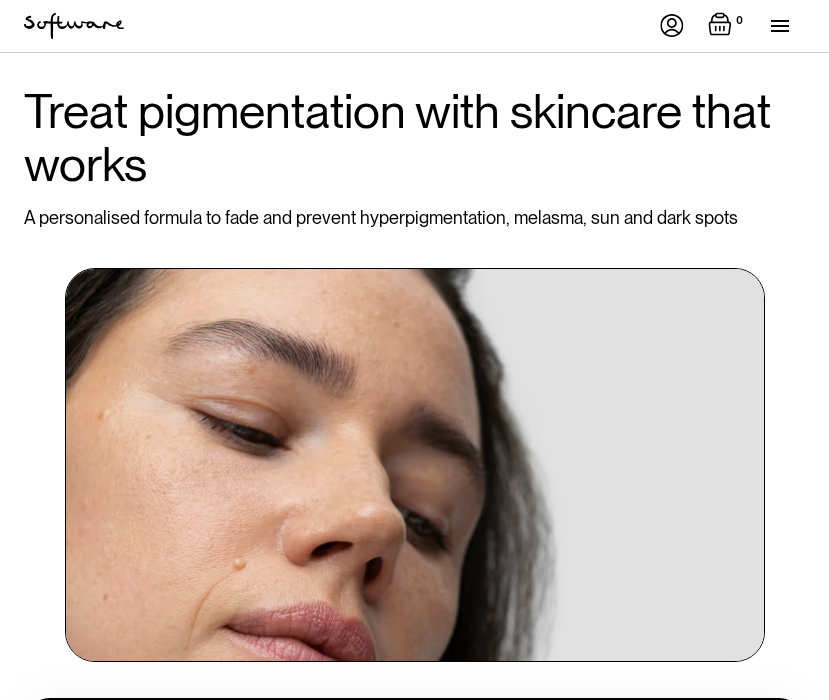 scroll, scrollTop: 0, scrollLeft: 0, axis: both 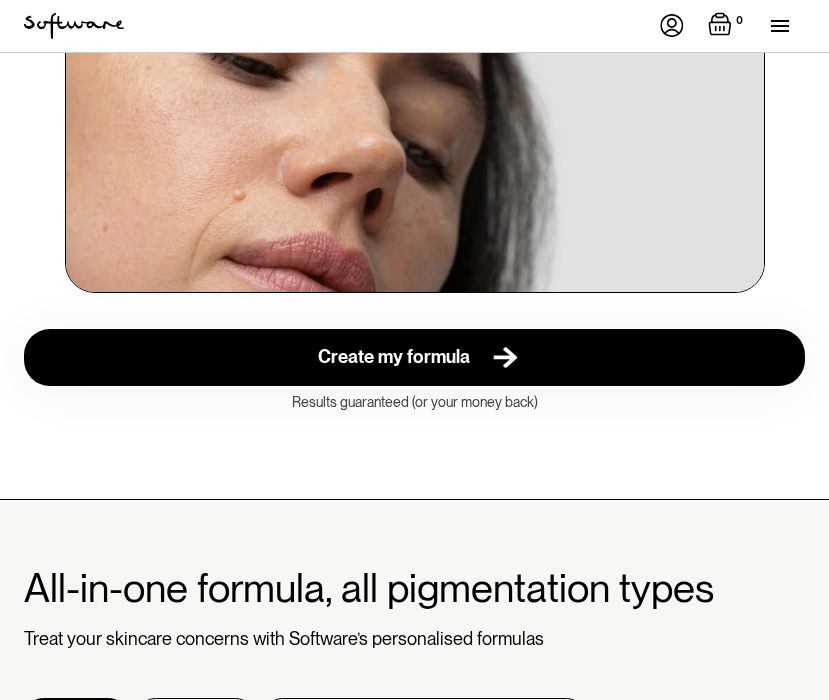 click on "Create my formula" at bounding box center (414, 357) 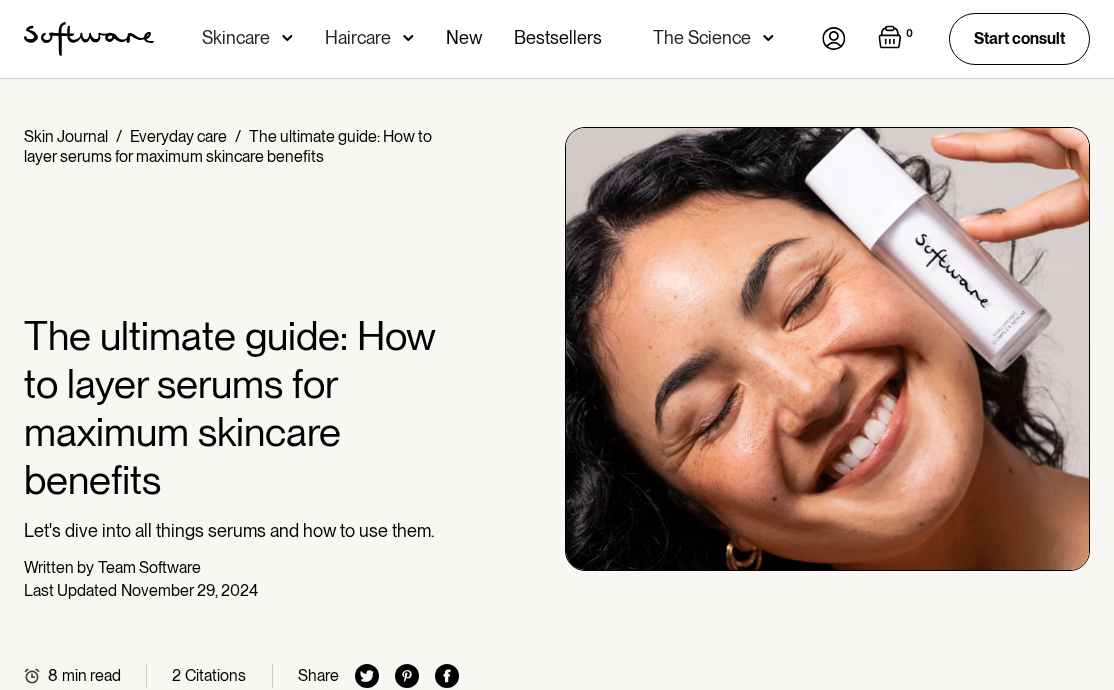 scroll, scrollTop: 0, scrollLeft: 0, axis: both 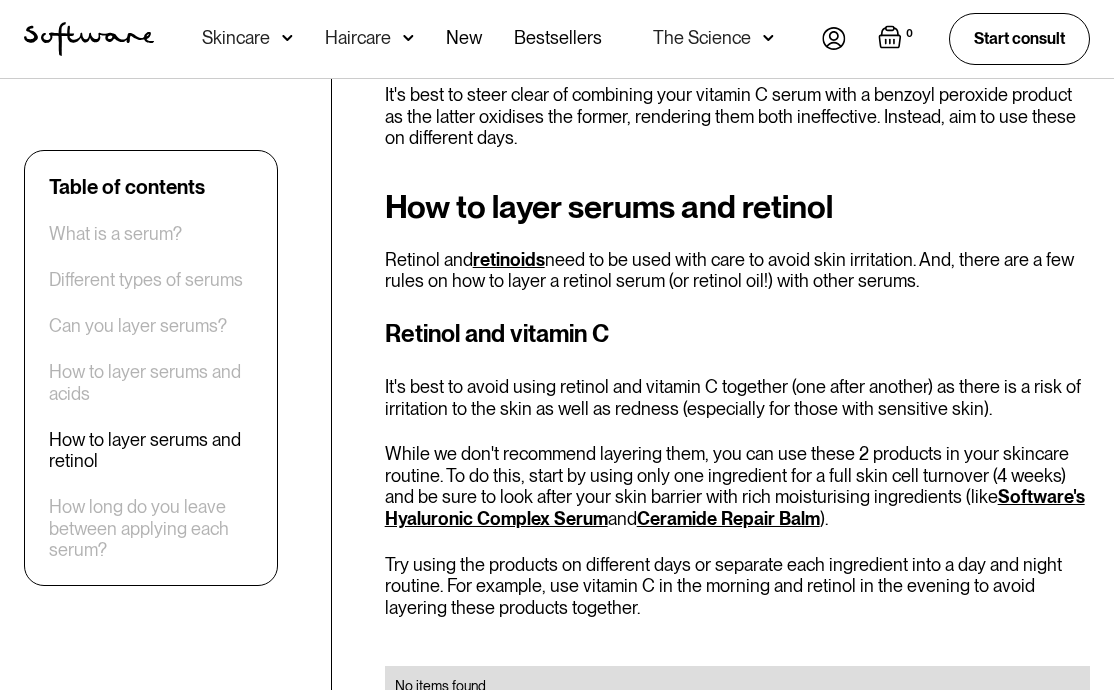 click on "Ceramide Repair Balm" at bounding box center [728, 518] 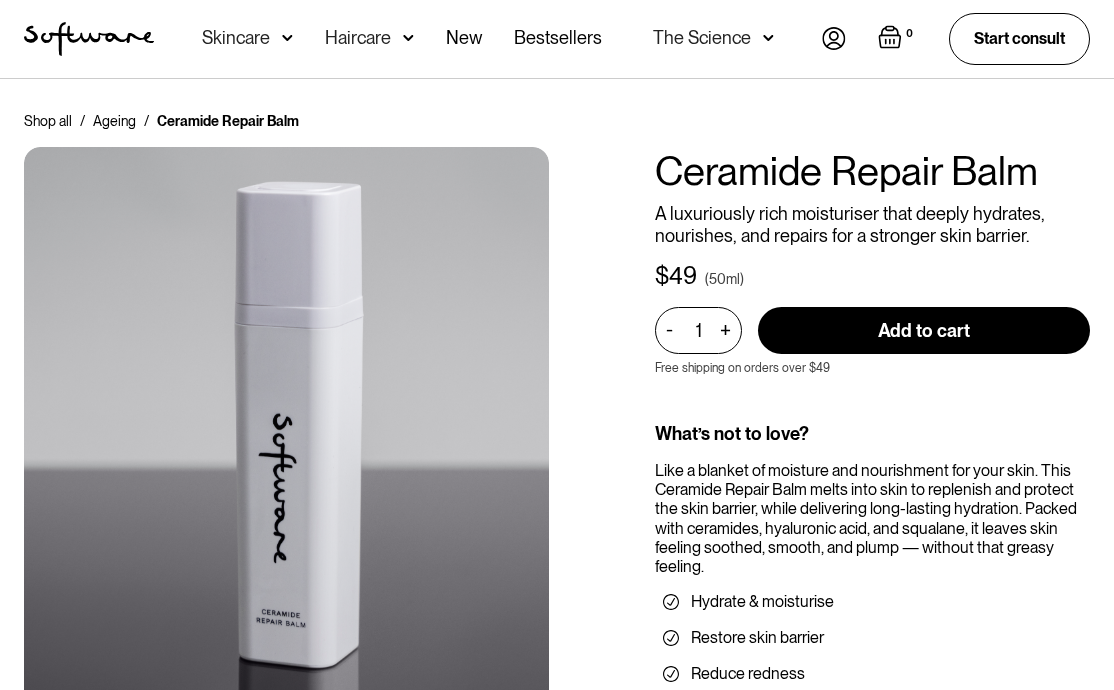 scroll, scrollTop: 0, scrollLeft: 0, axis: both 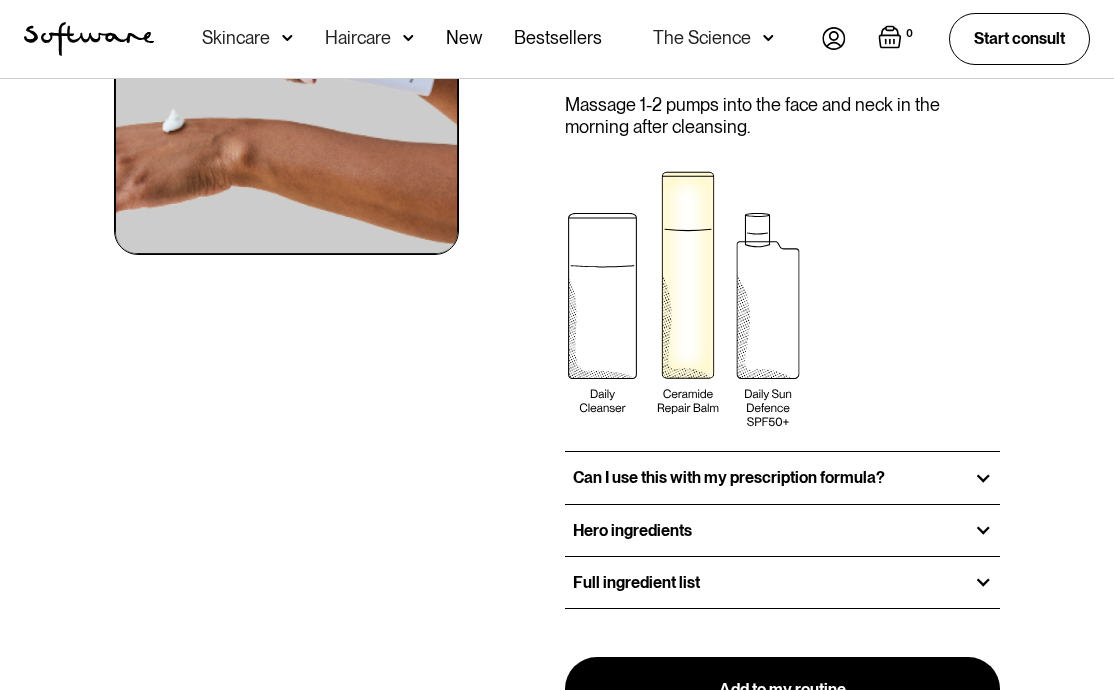 click on "Full ingredient list" at bounding box center [636, 582] 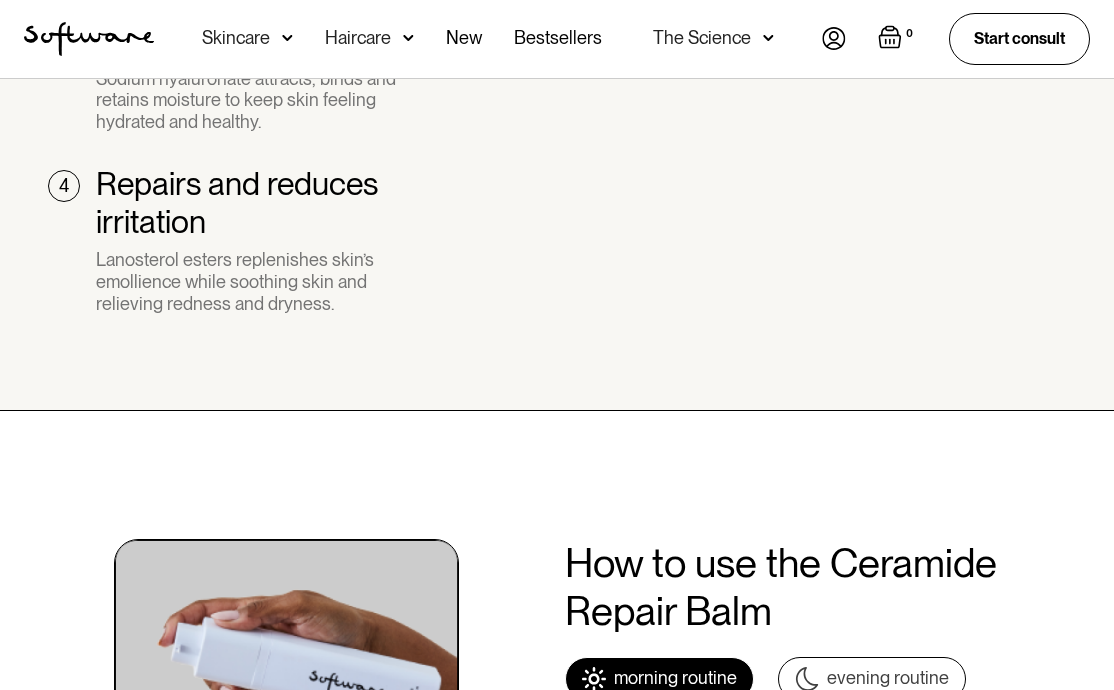 scroll, scrollTop: 1972, scrollLeft: 0, axis: vertical 